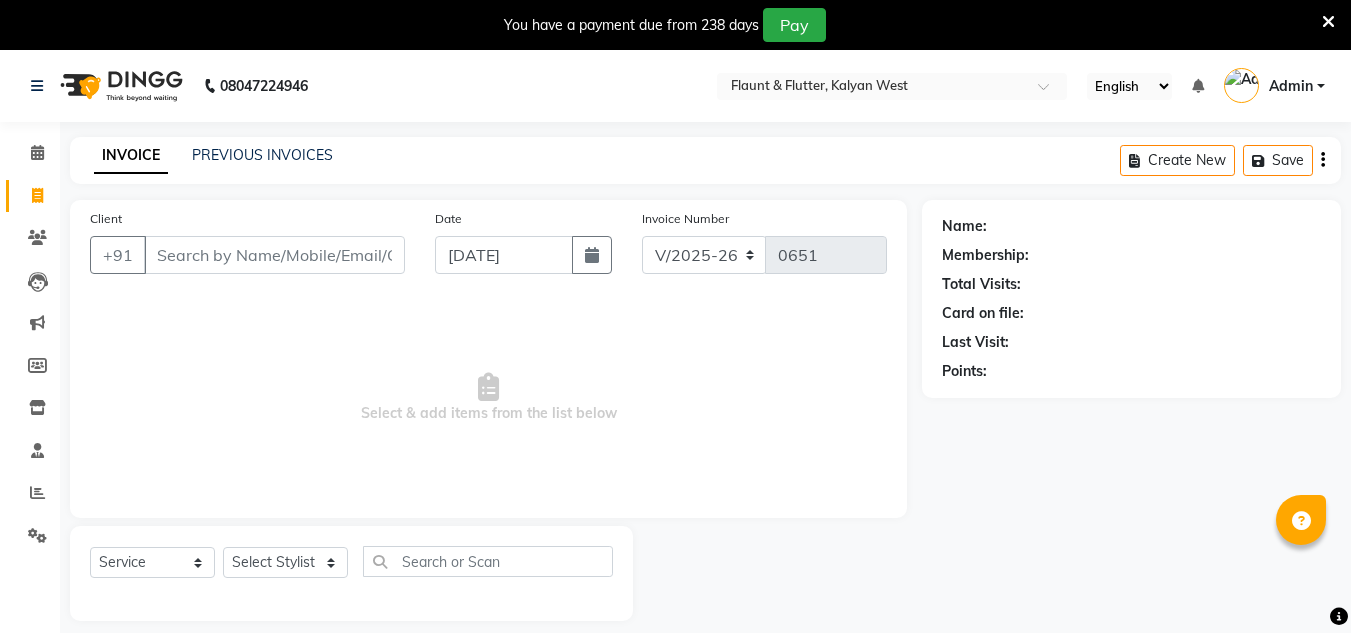 click on "PREVIOUS INVOICES" 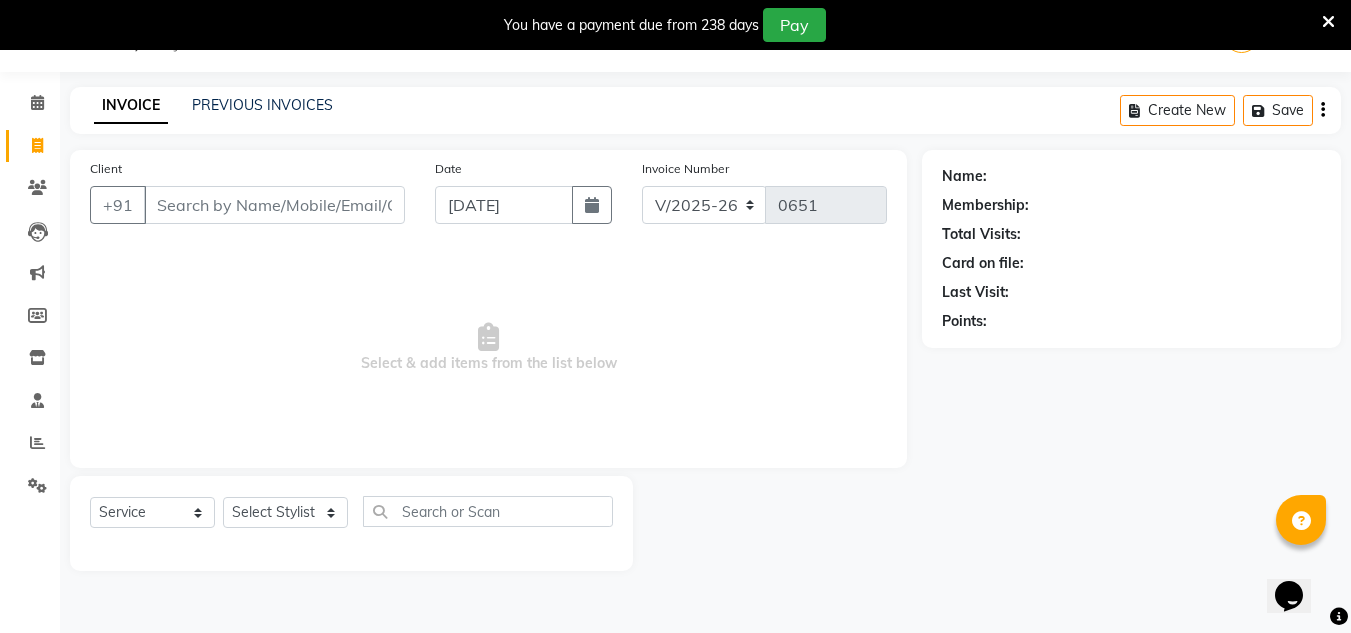 scroll, scrollTop: 0, scrollLeft: 0, axis: both 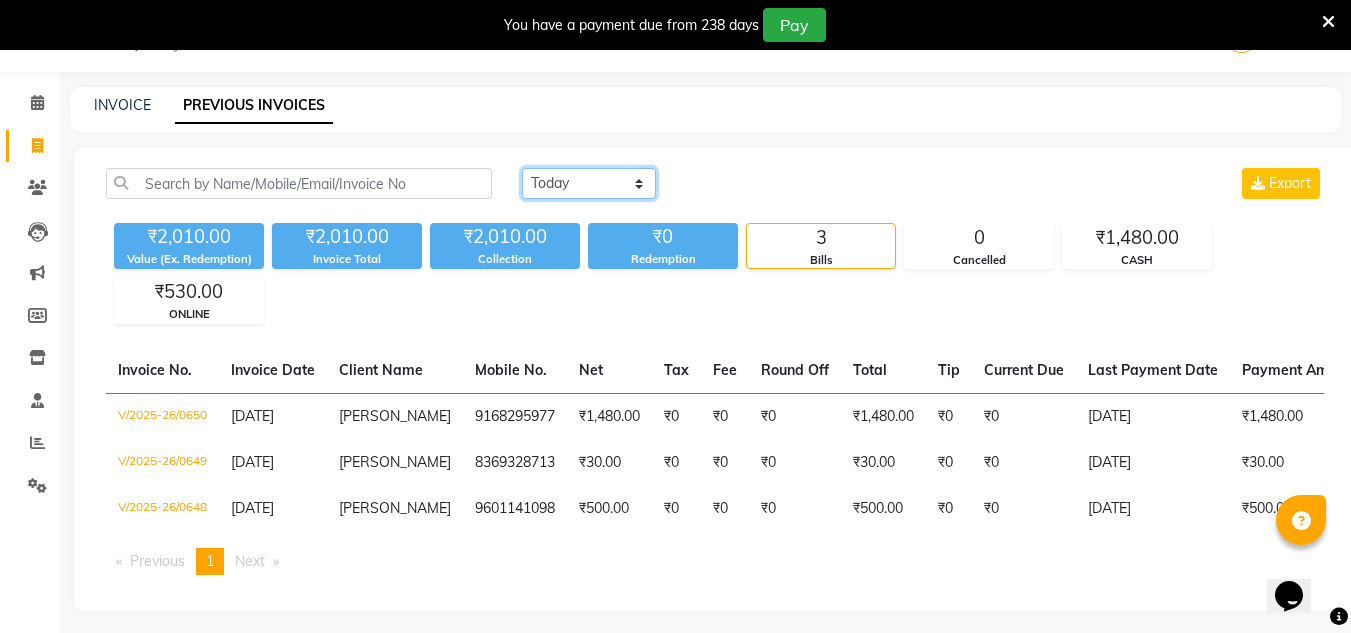 drag, startPoint x: 586, startPoint y: 189, endPoint x: 593, endPoint y: 250, distance: 61.400326 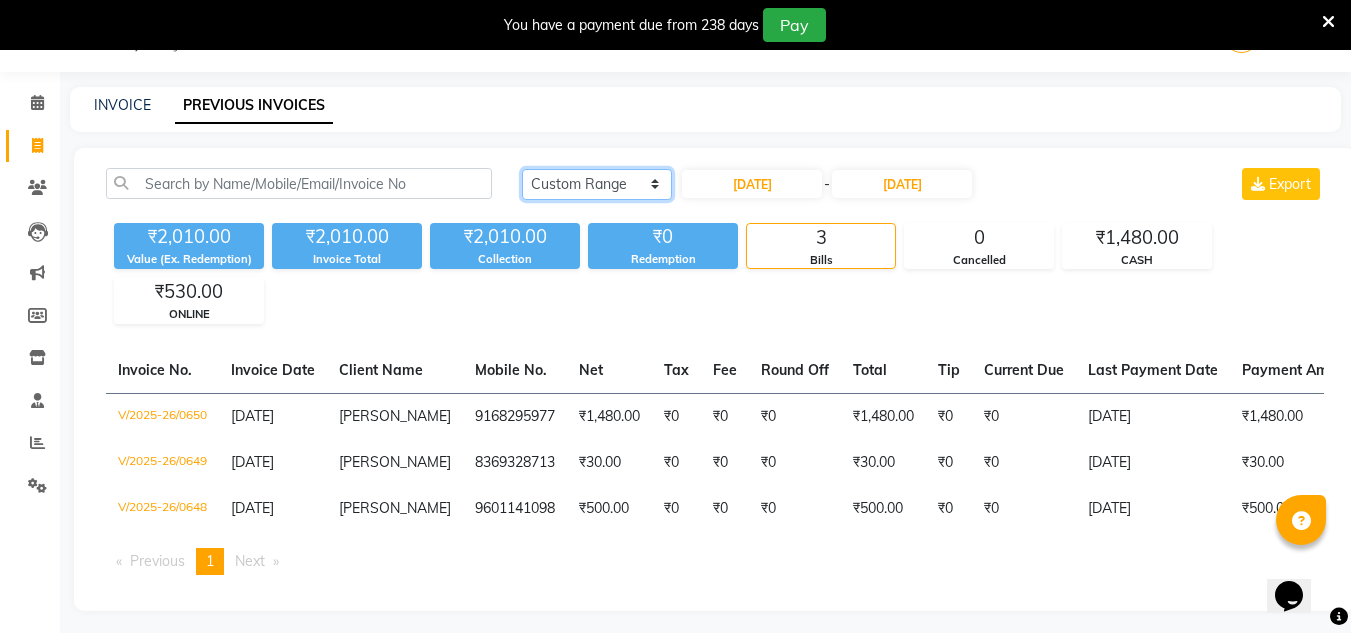click on "[DATE] [DATE] Custom Range" 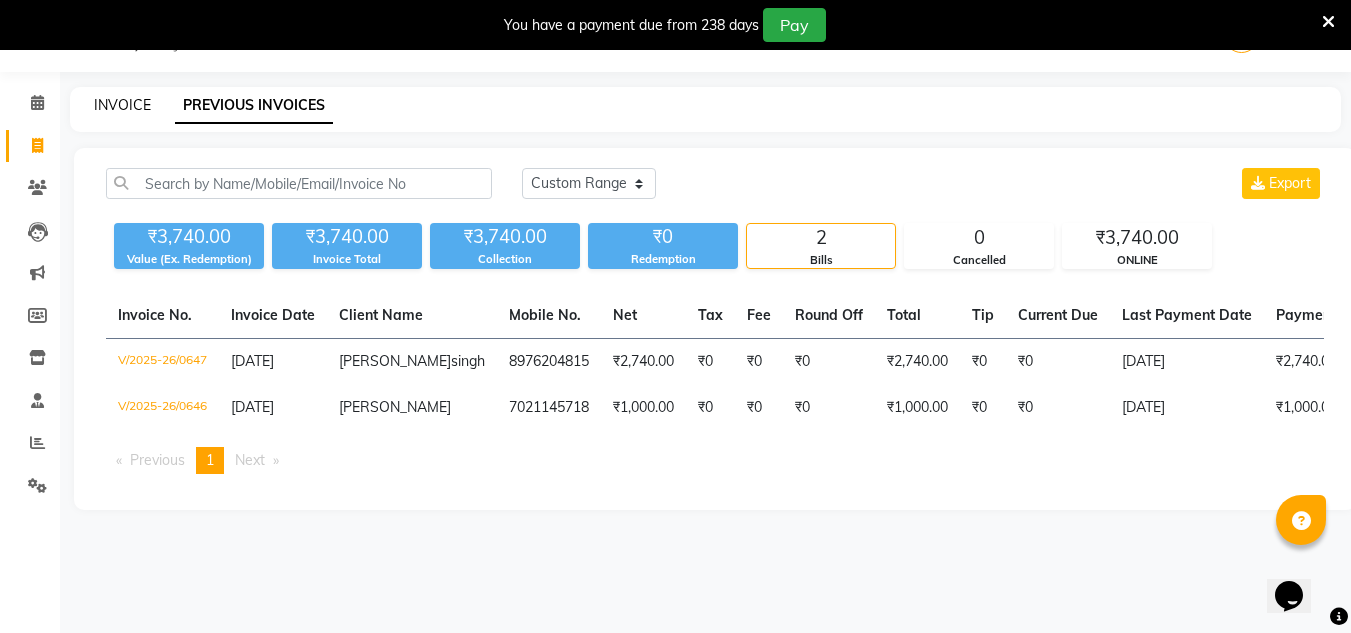 click on "INVOICE" 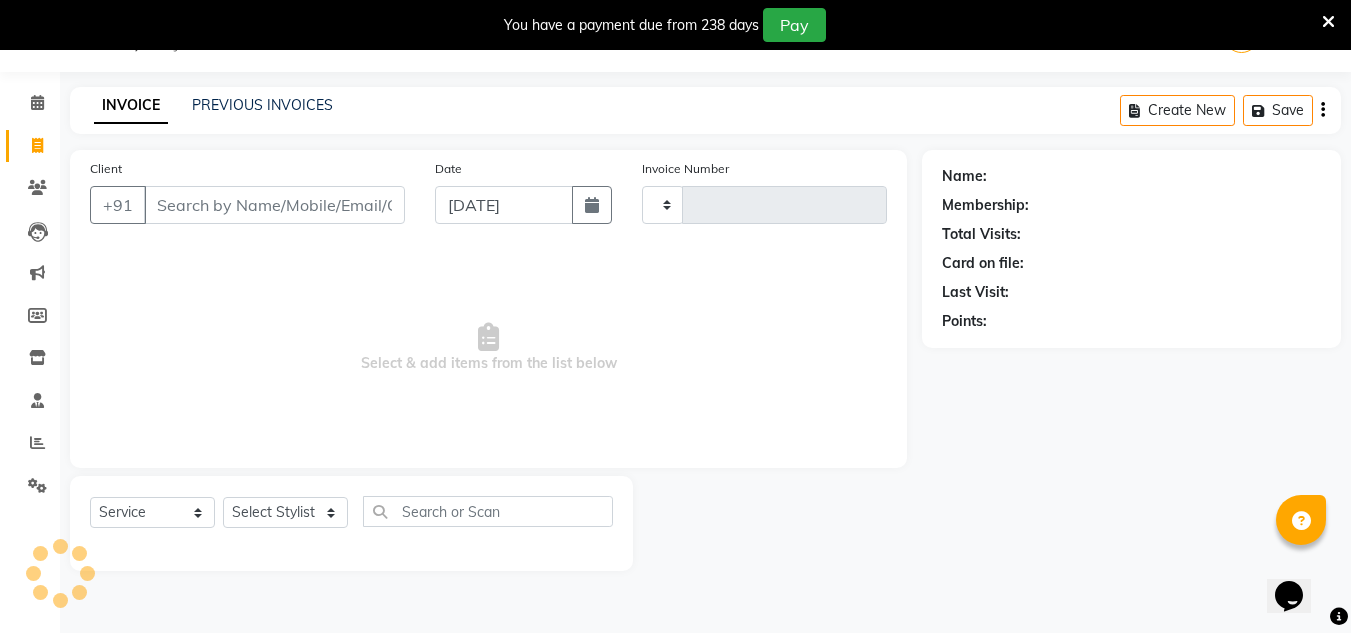 type on "0651" 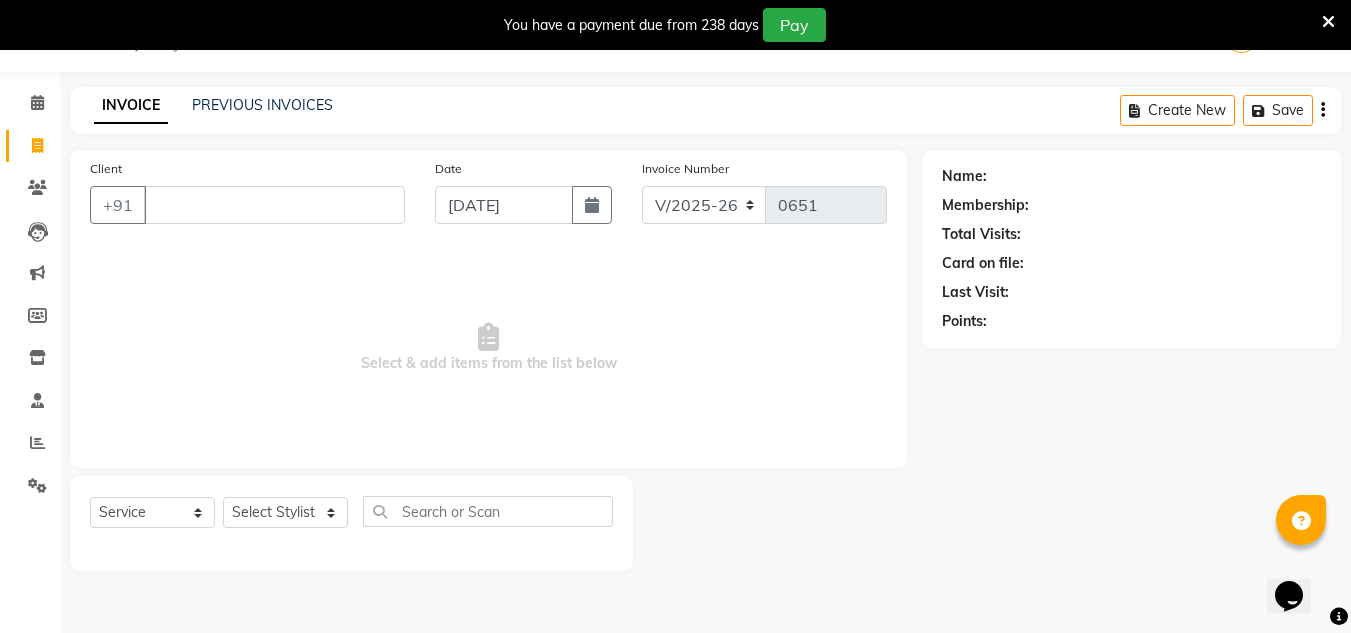 type 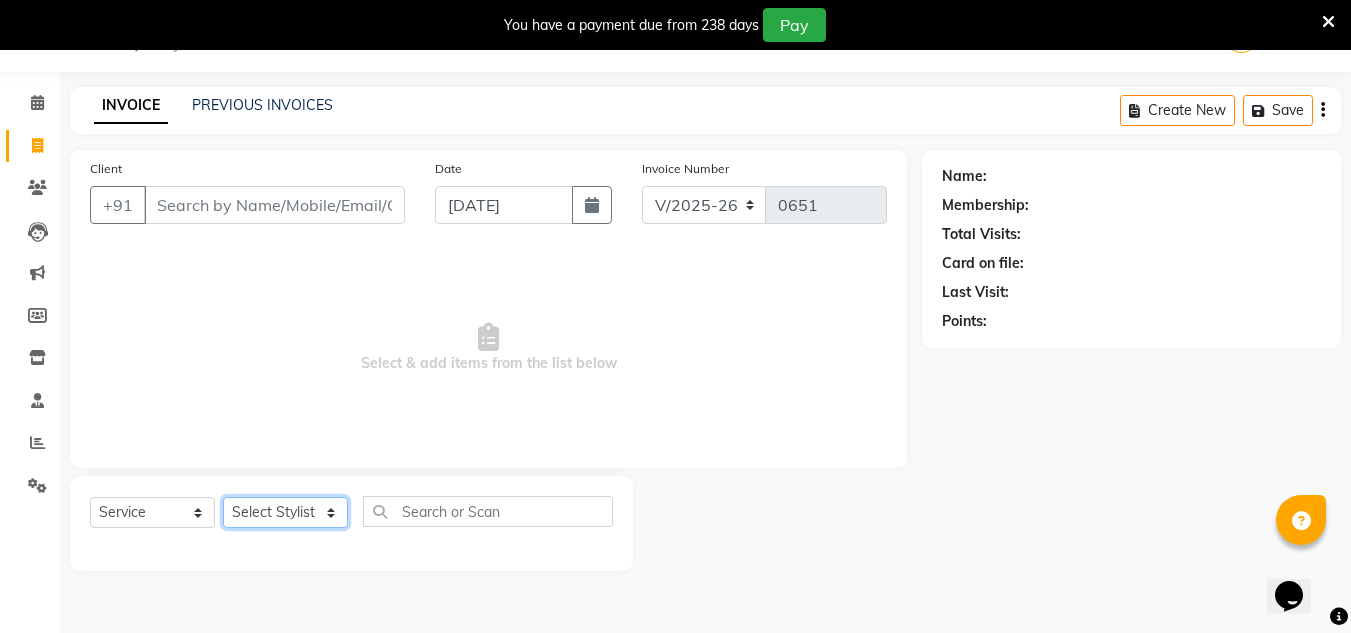 click on "Select Stylist [PERSON_NAME] [PERSON_NAME] [PERSON_NAME] [PERSON_NAME] [PERSON_NAME] [PERSON_NAME] [PERSON_NAME]" 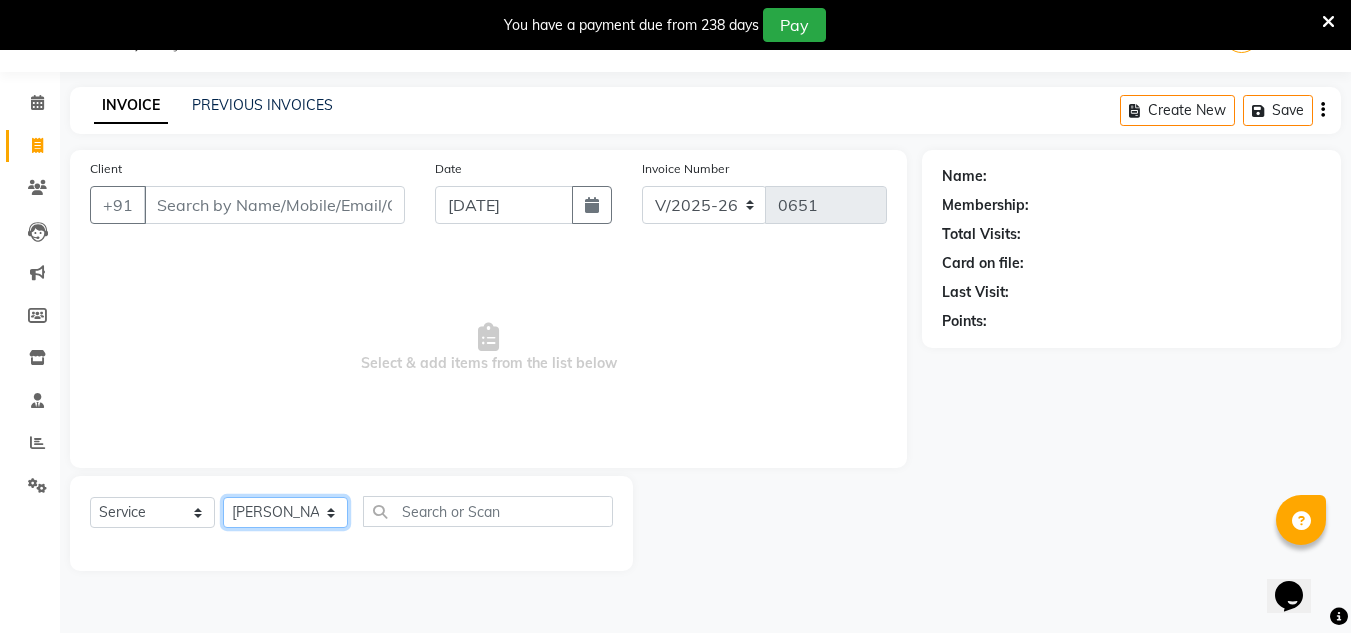click on "Select Stylist [PERSON_NAME] [PERSON_NAME] [PERSON_NAME] [PERSON_NAME] [PERSON_NAME] [PERSON_NAME] [PERSON_NAME]" 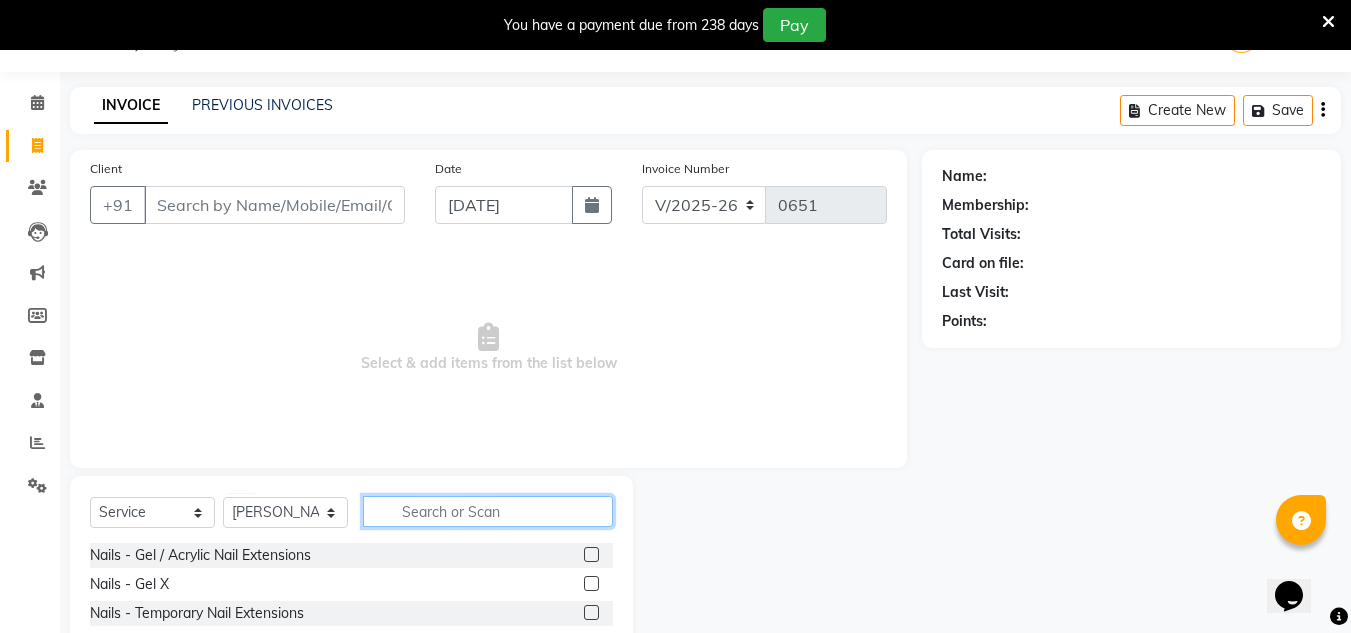 click 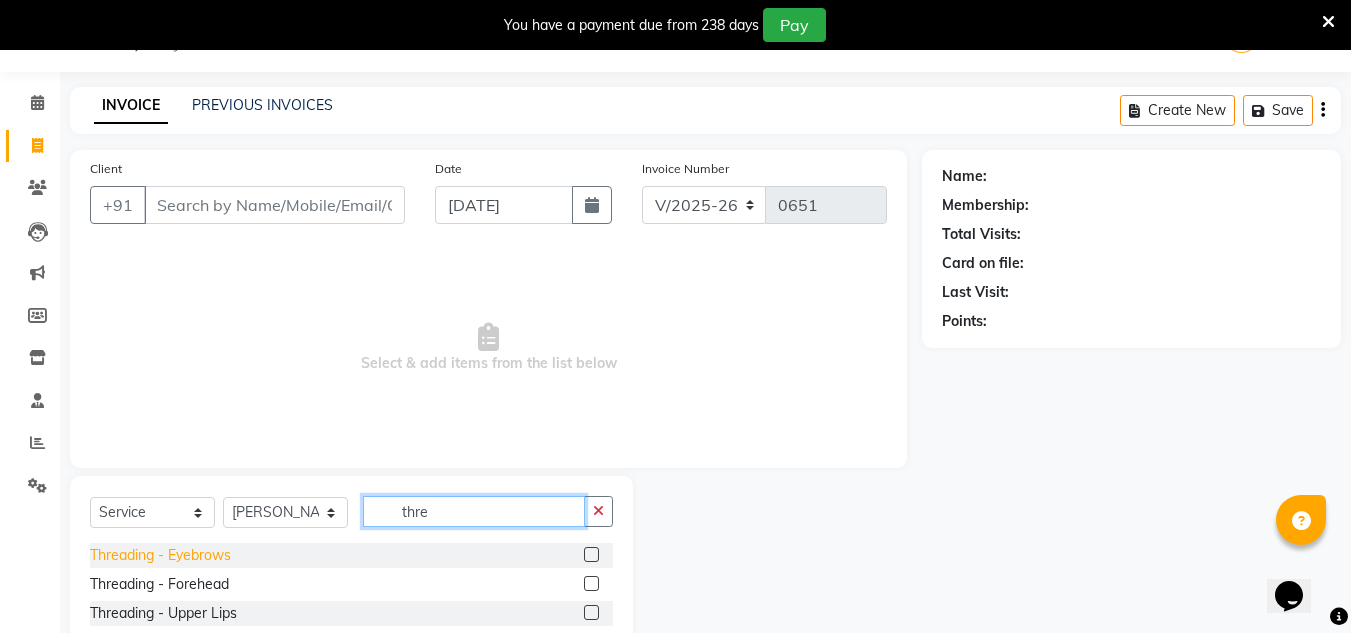 type on "thre" 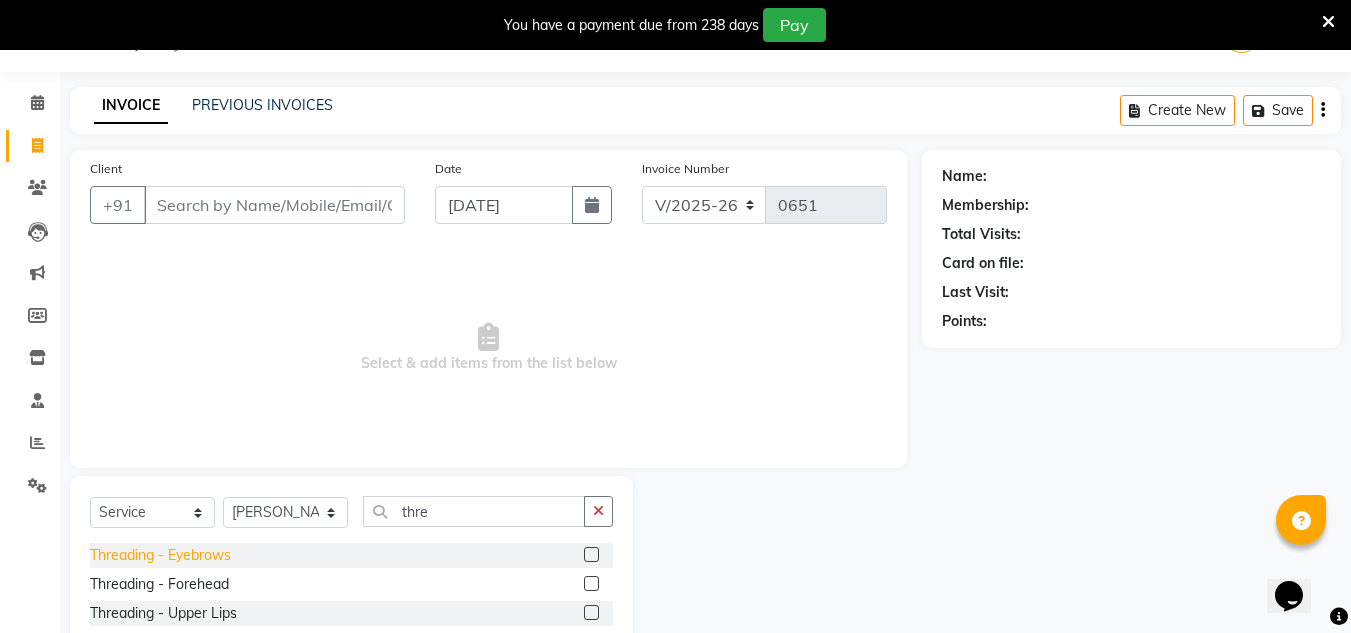 click on "Threading - Eyebrows" 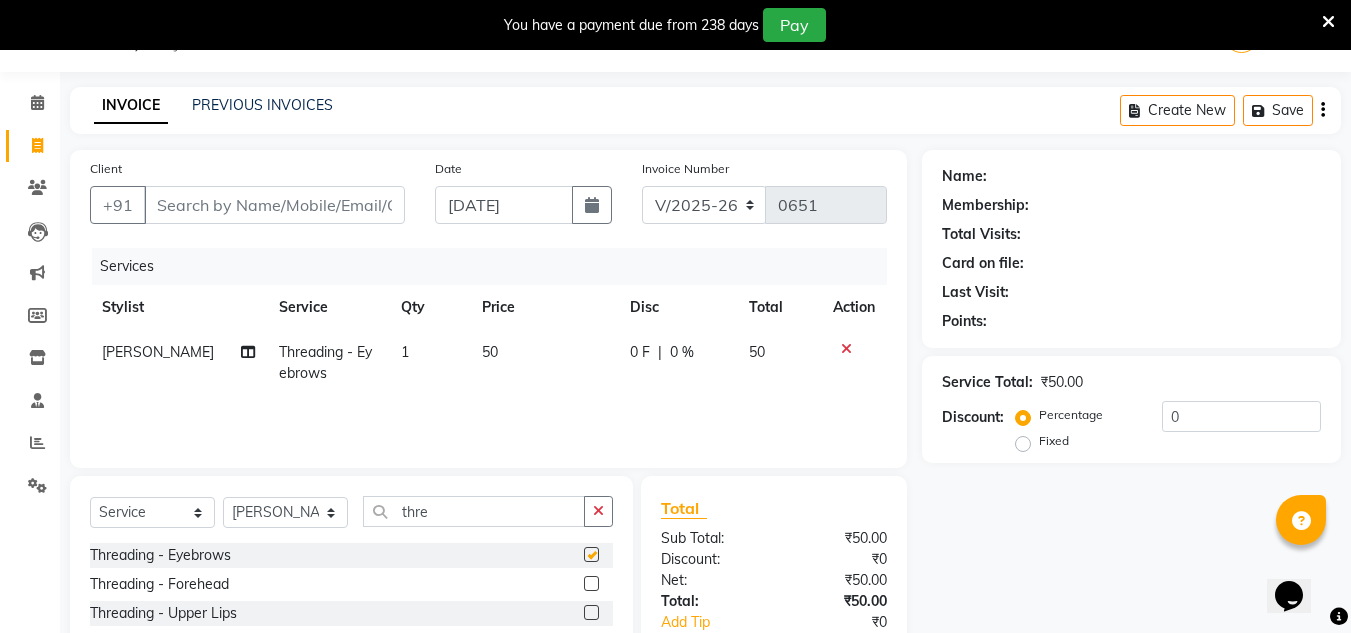 checkbox on "false" 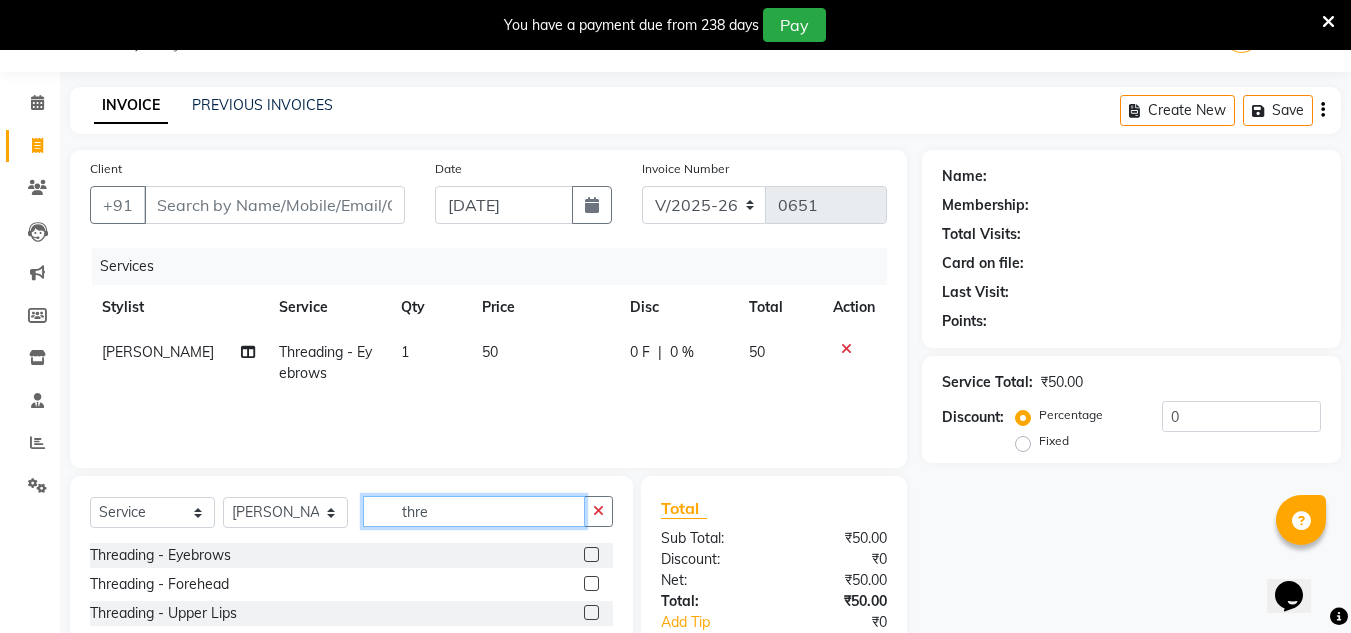 click on "thre" 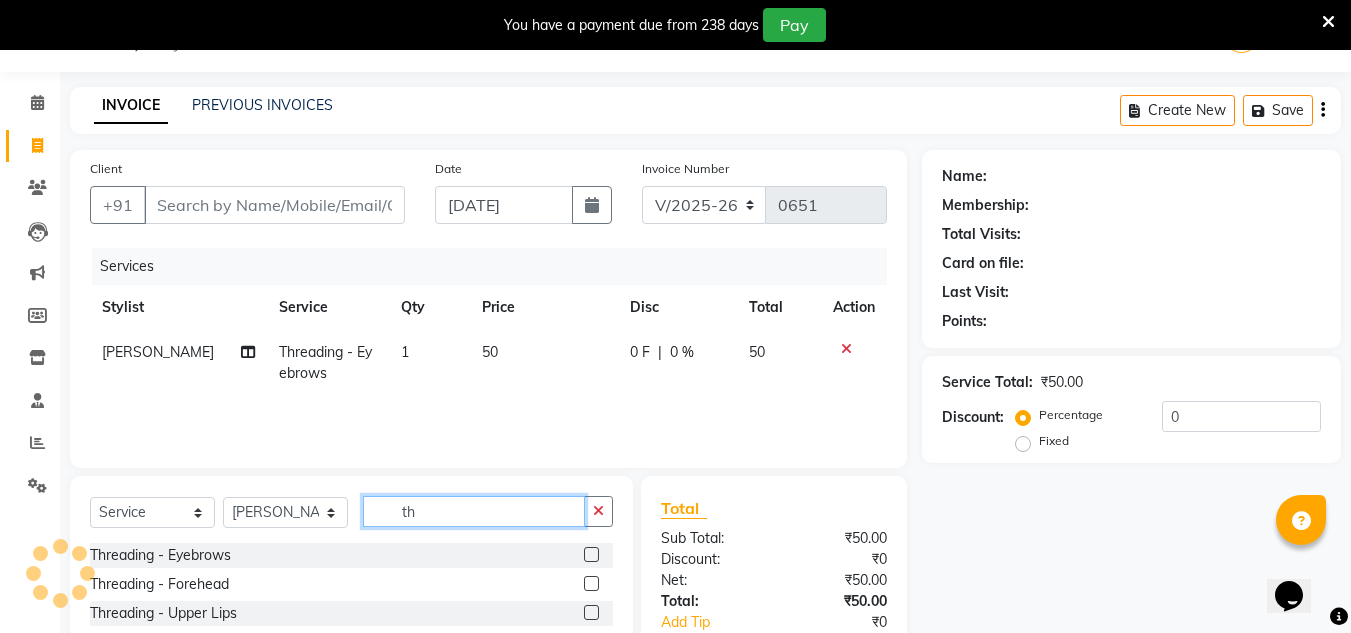 type on "t" 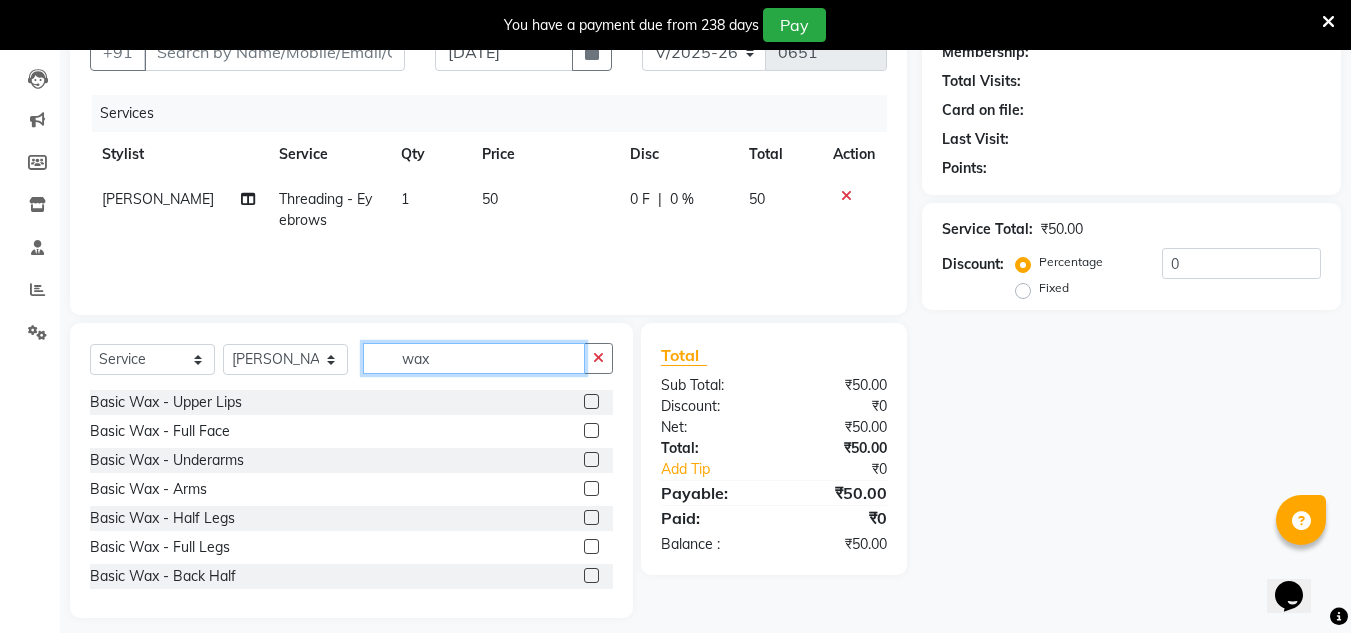 scroll, scrollTop: 218, scrollLeft: 0, axis: vertical 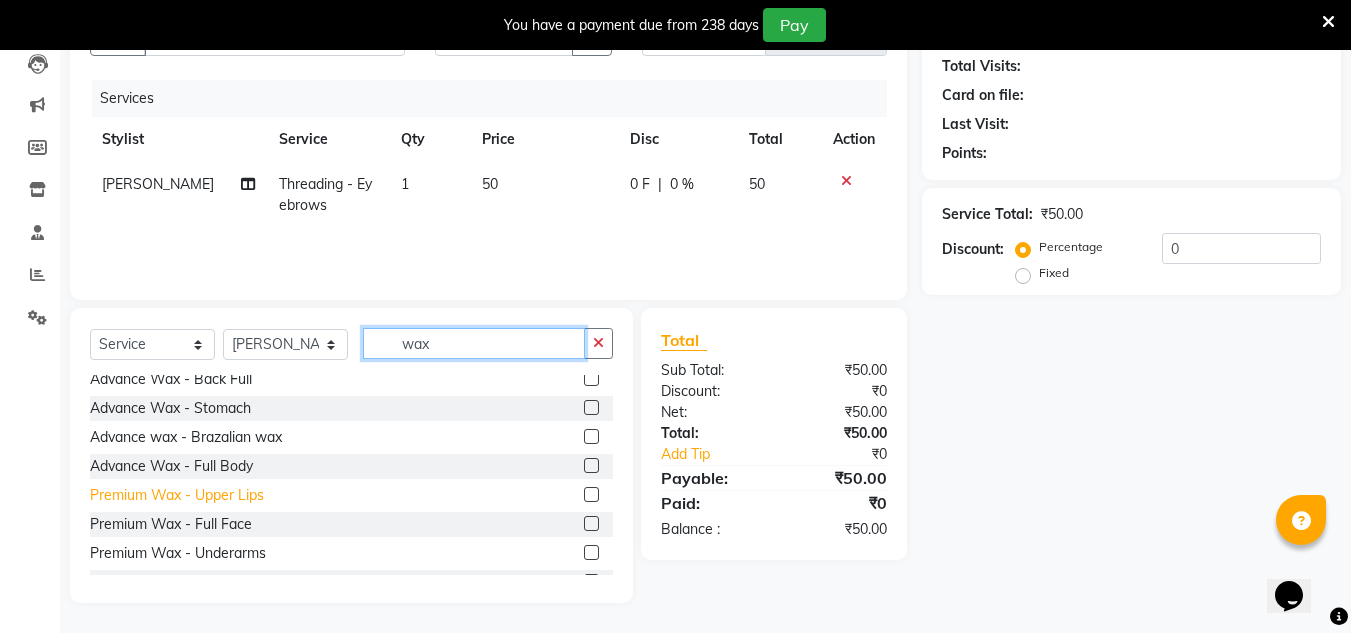 type on "wax" 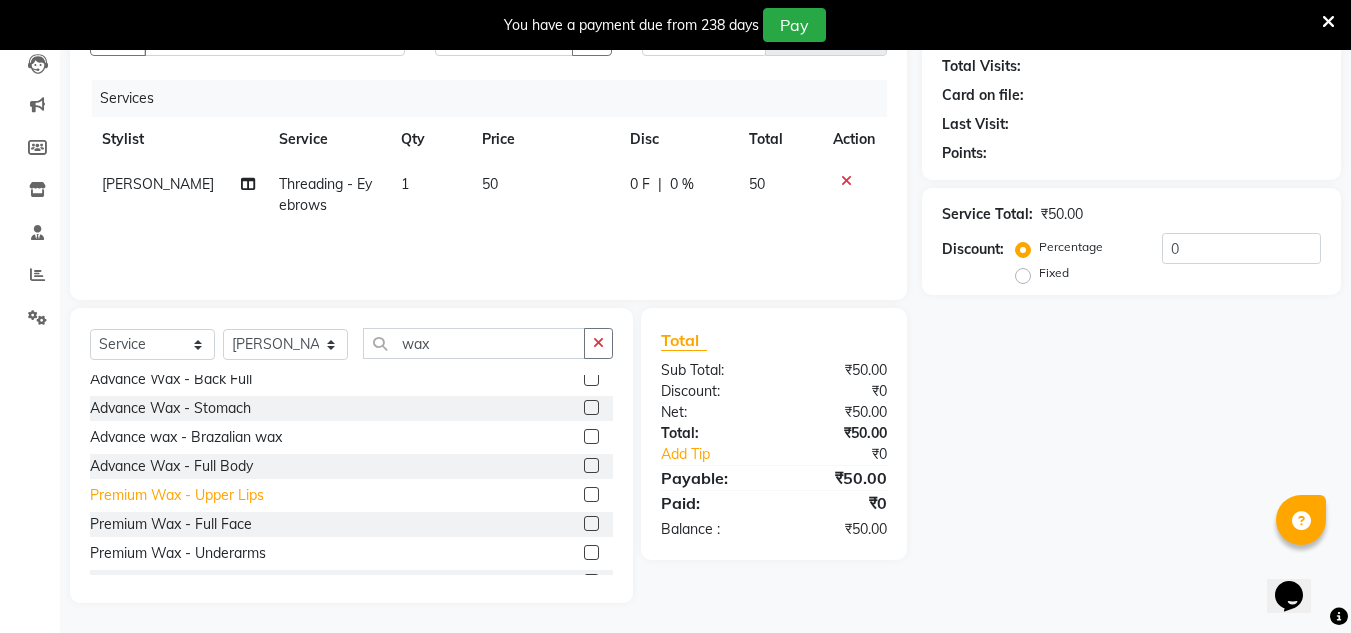 click on "Premium Wax - Upper Lips" 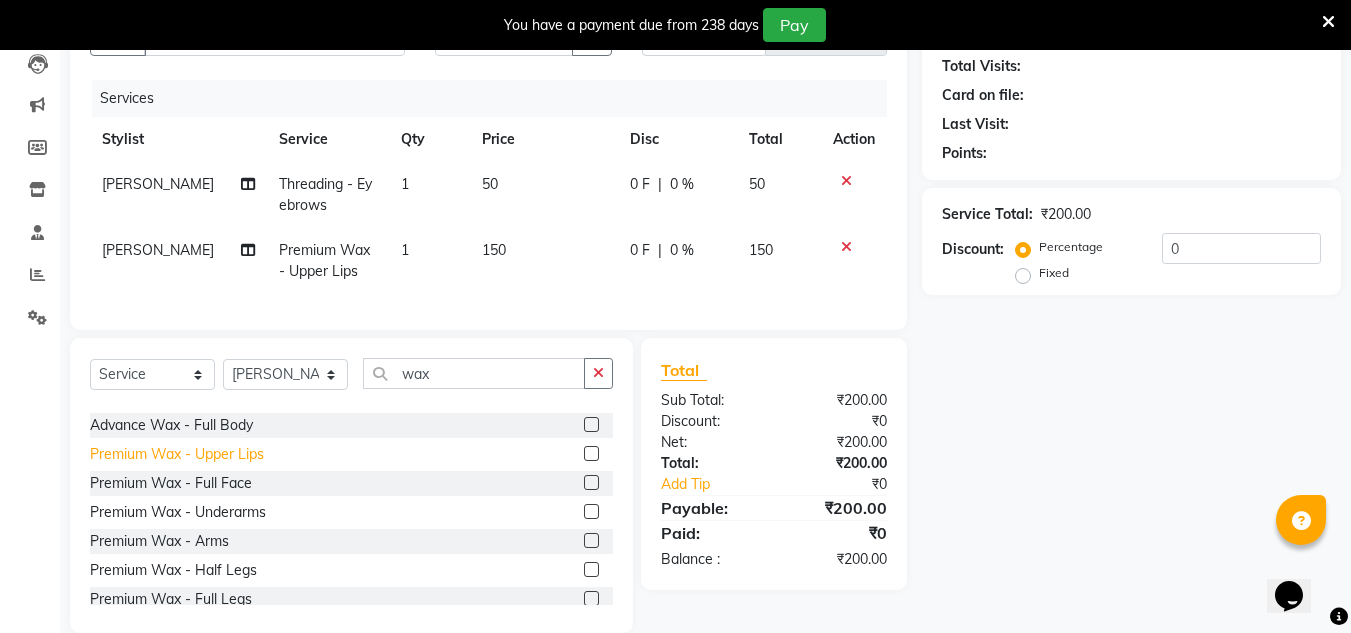 scroll, scrollTop: 571, scrollLeft: 0, axis: vertical 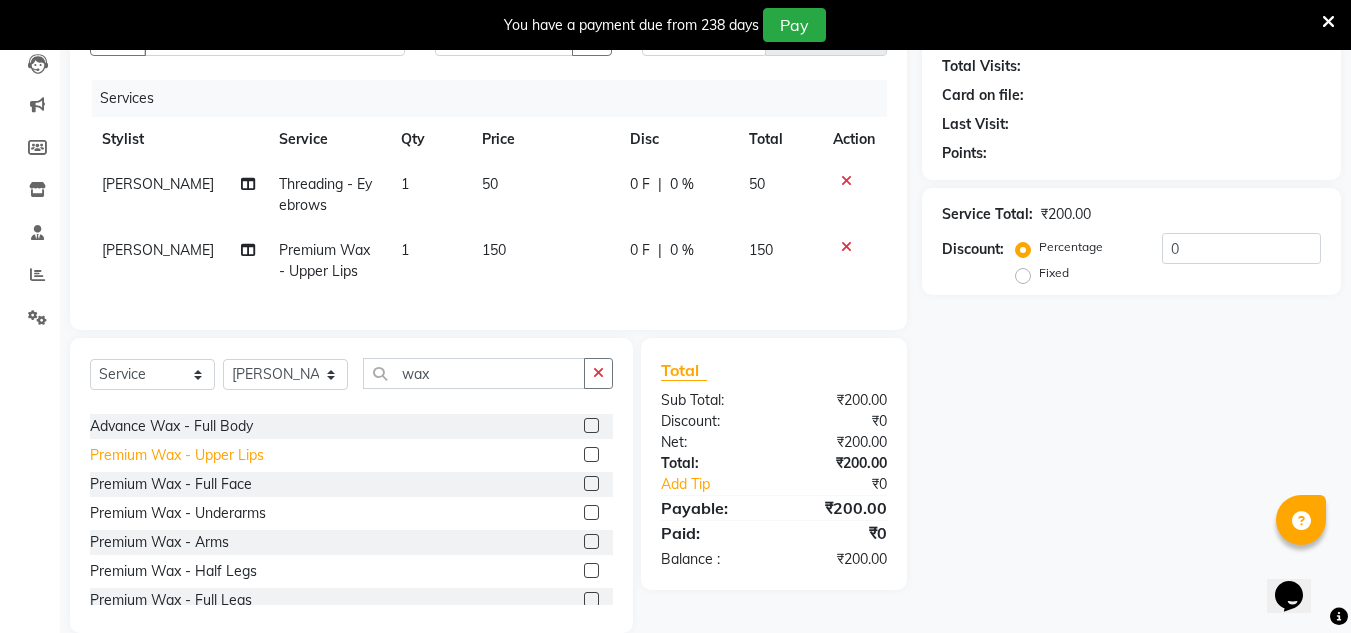 click on "Premium Wax - Upper Lips" 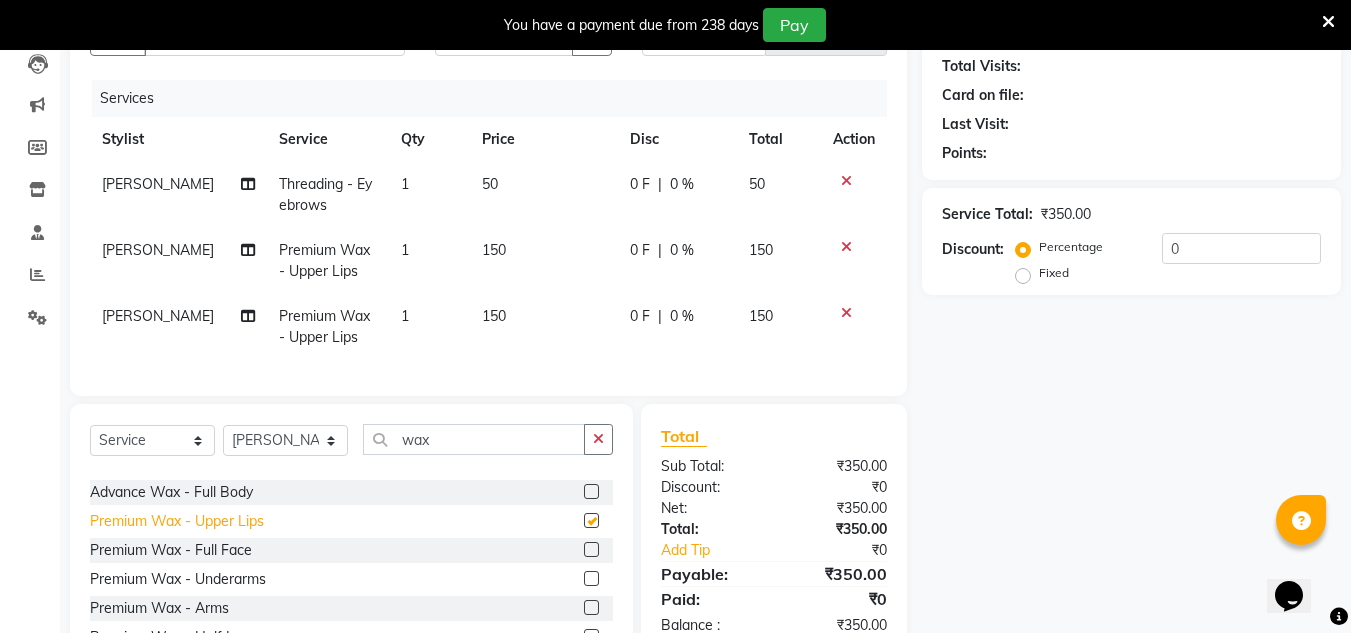 checkbox on "false" 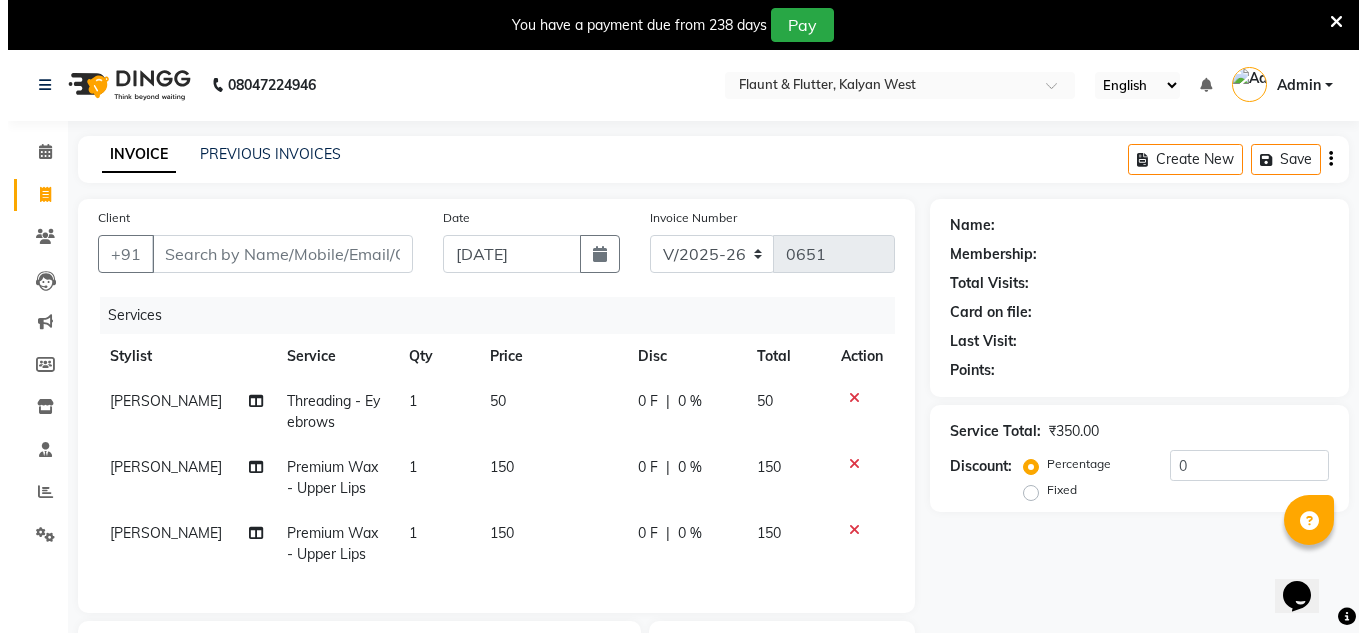 scroll, scrollTop: 0, scrollLeft: 0, axis: both 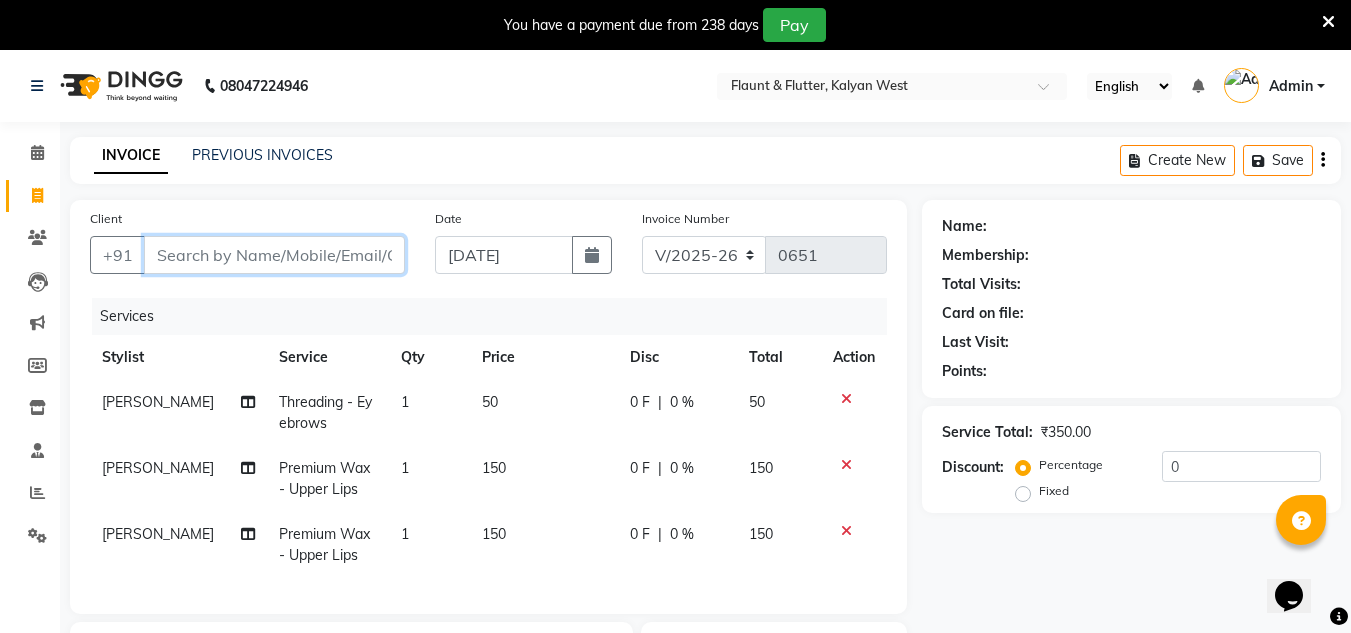 click on "Client" at bounding box center [274, 255] 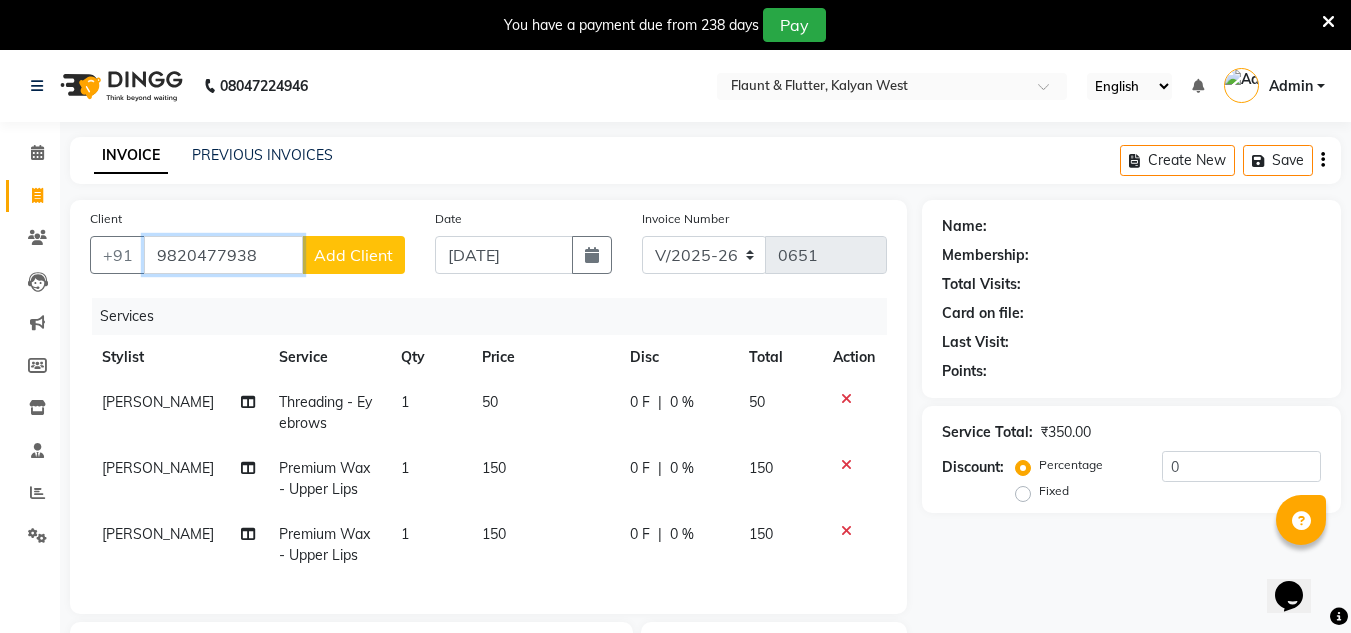 type on "9820477938" 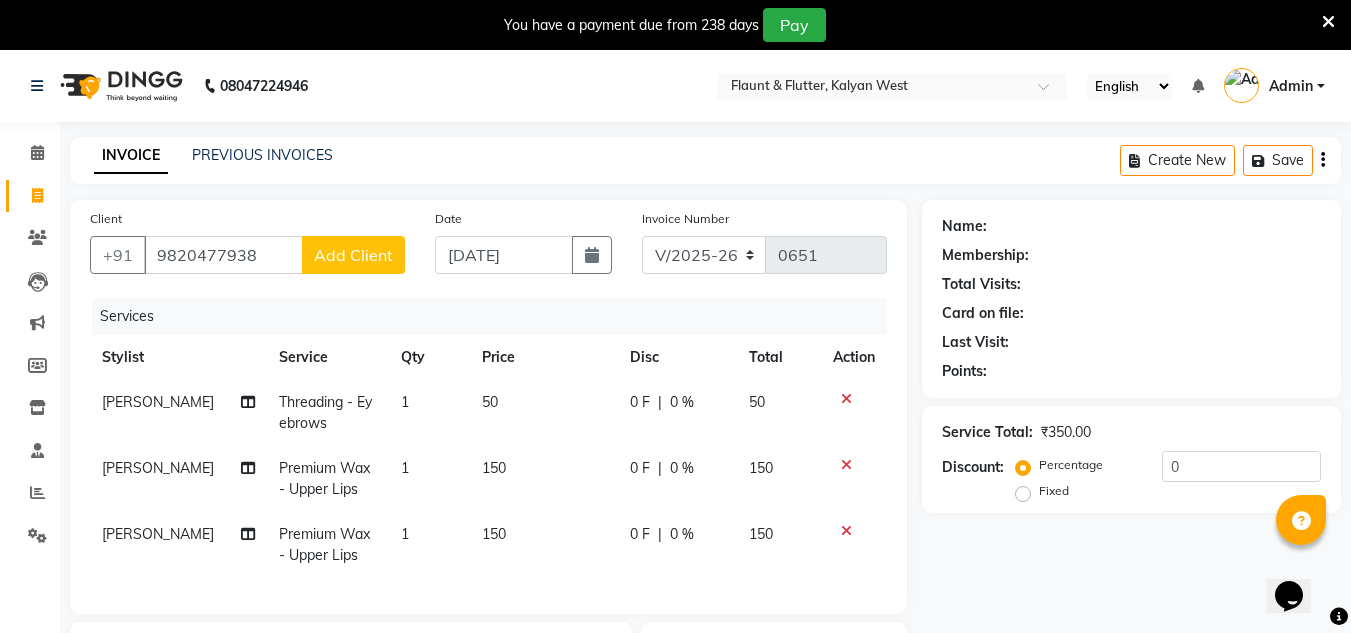 click on "Add Client" 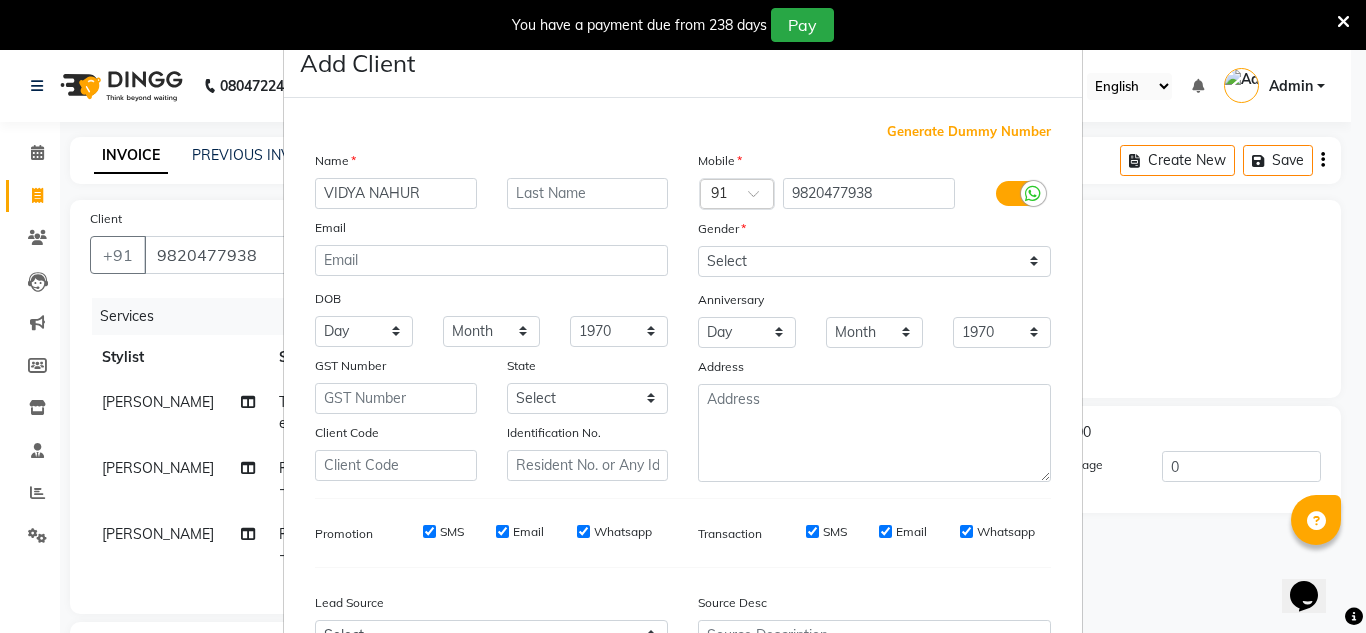 type on "VIDYA NAHUR" 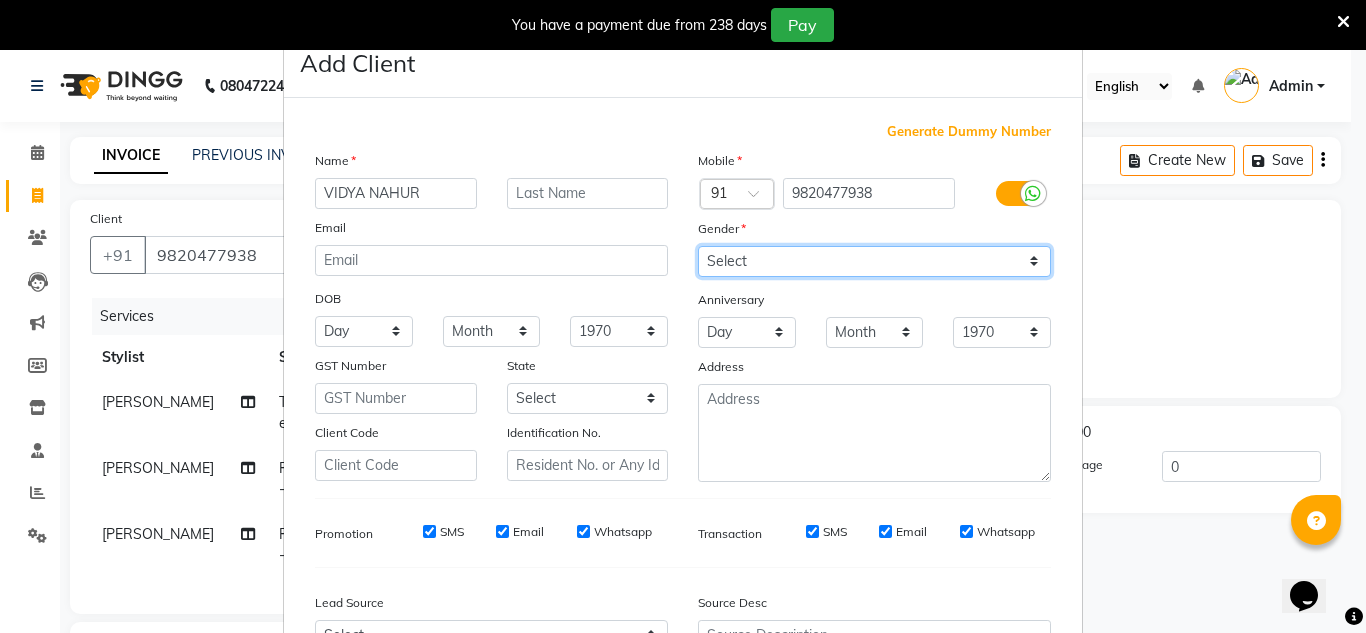 click on "Select [DEMOGRAPHIC_DATA] [DEMOGRAPHIC_DATA] Other Prefer Not To Say" at bounding box center [874, 261] 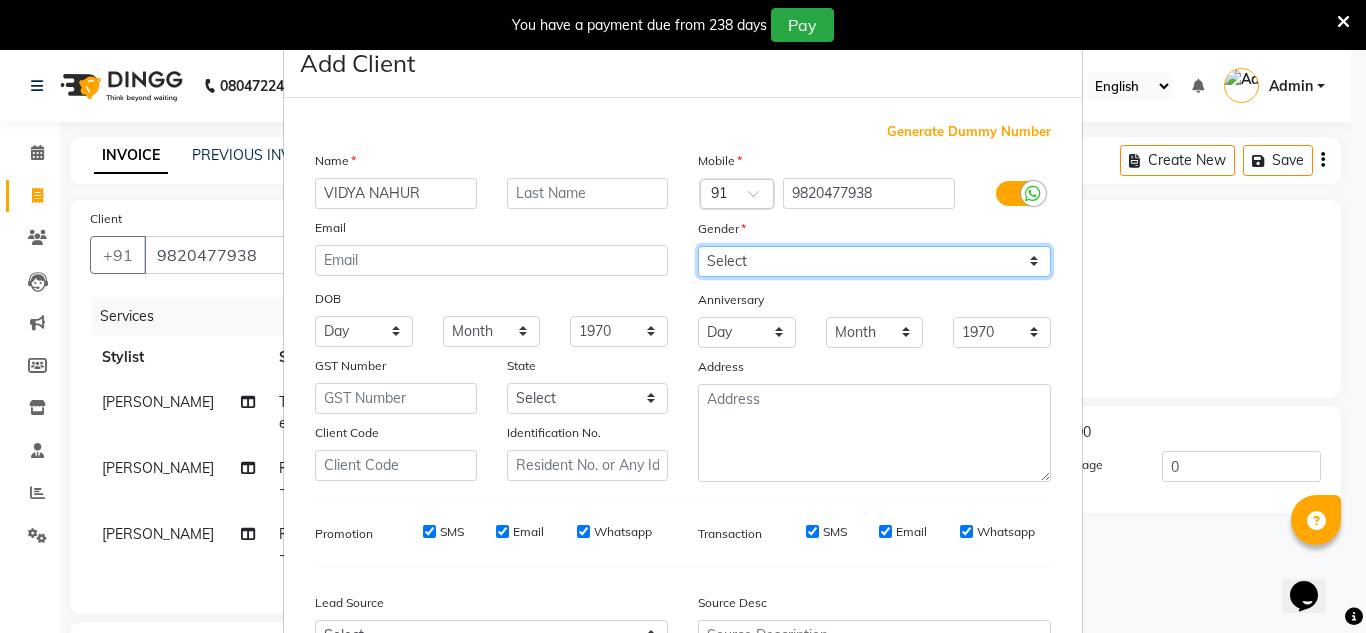 select on "[DEMOGRAPHIC_DATA]" 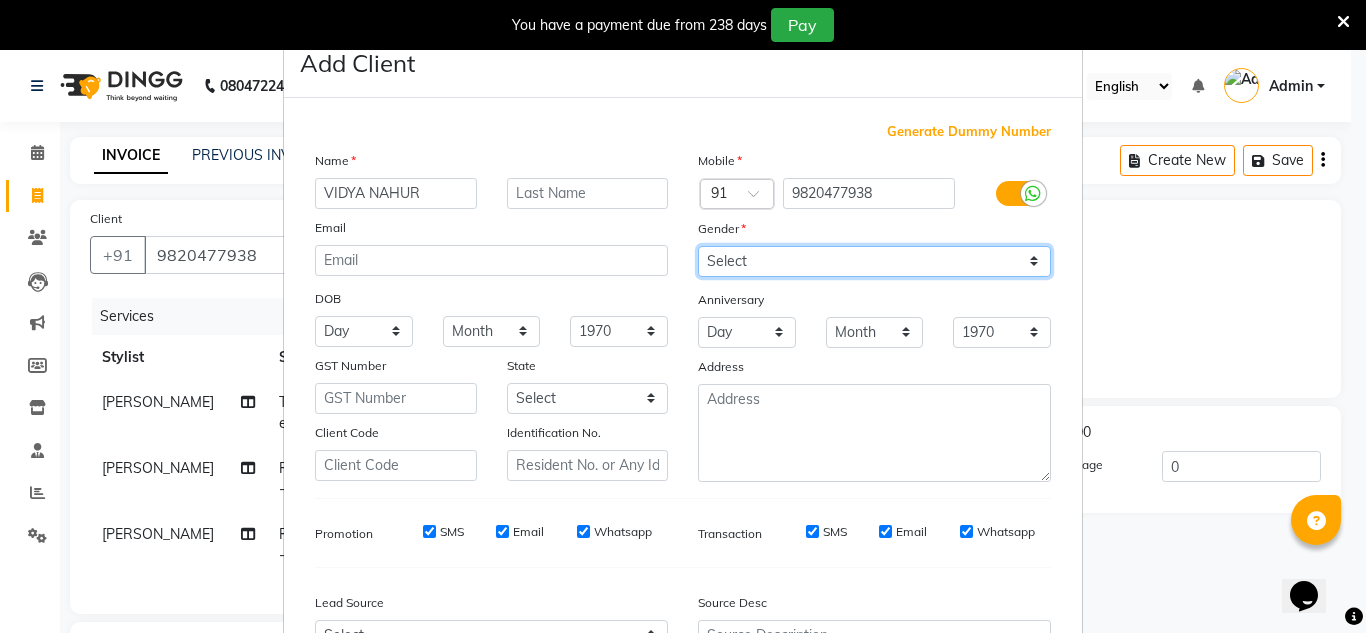 click on "Select [DEMOGRAPHIC_DATA] [DEMOGRAPHIC_DATA] Other Prefer Not To Say" at bounding box center (874, 261) 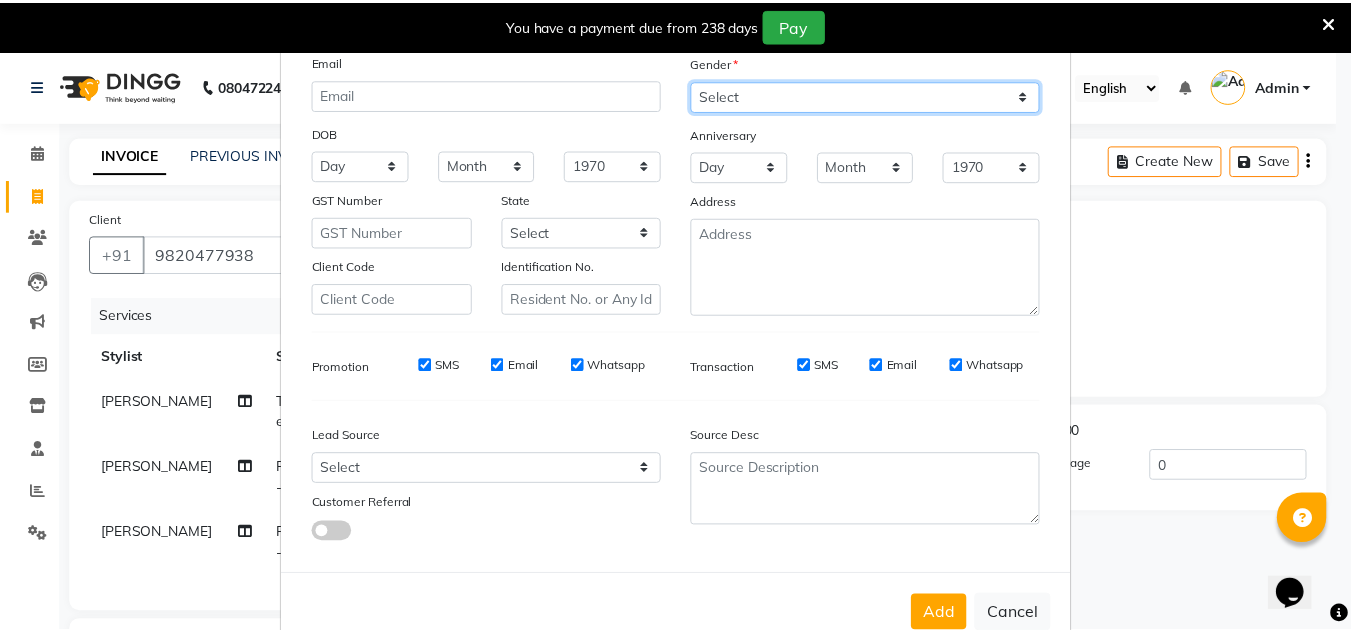 scroll, scrollTop: 216, scrollLeft: 0, axis: vertical 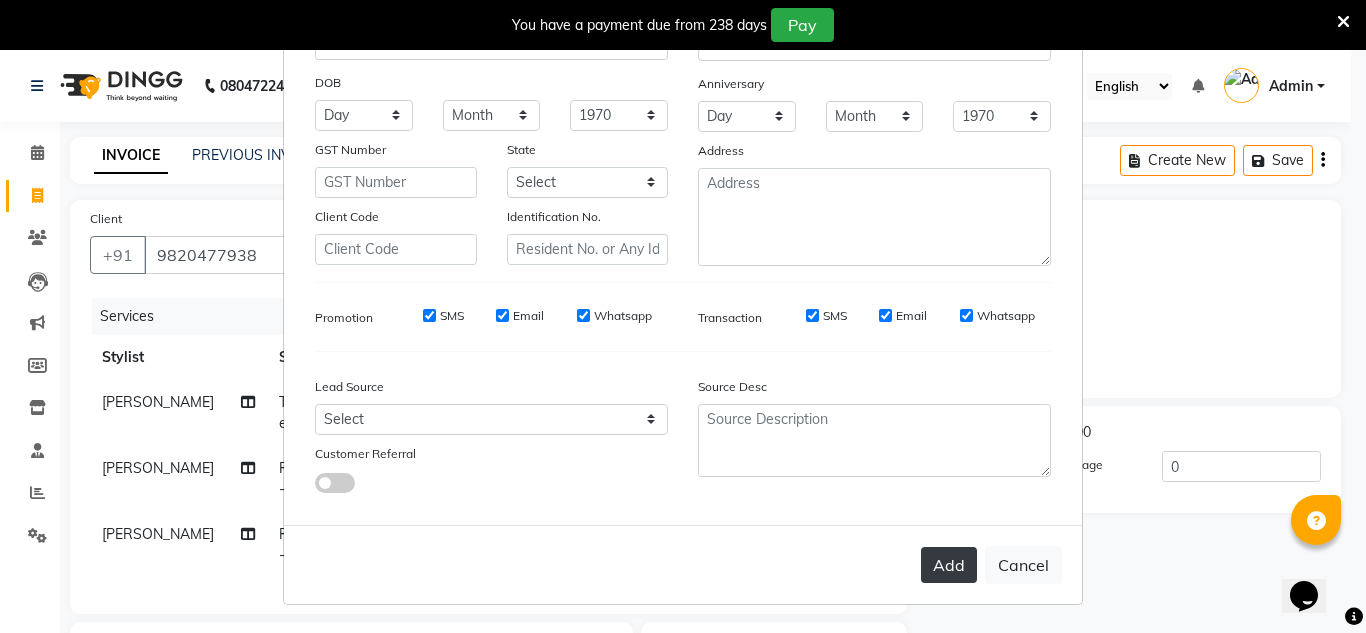 click on "Add" at bounding box center (949, 565) 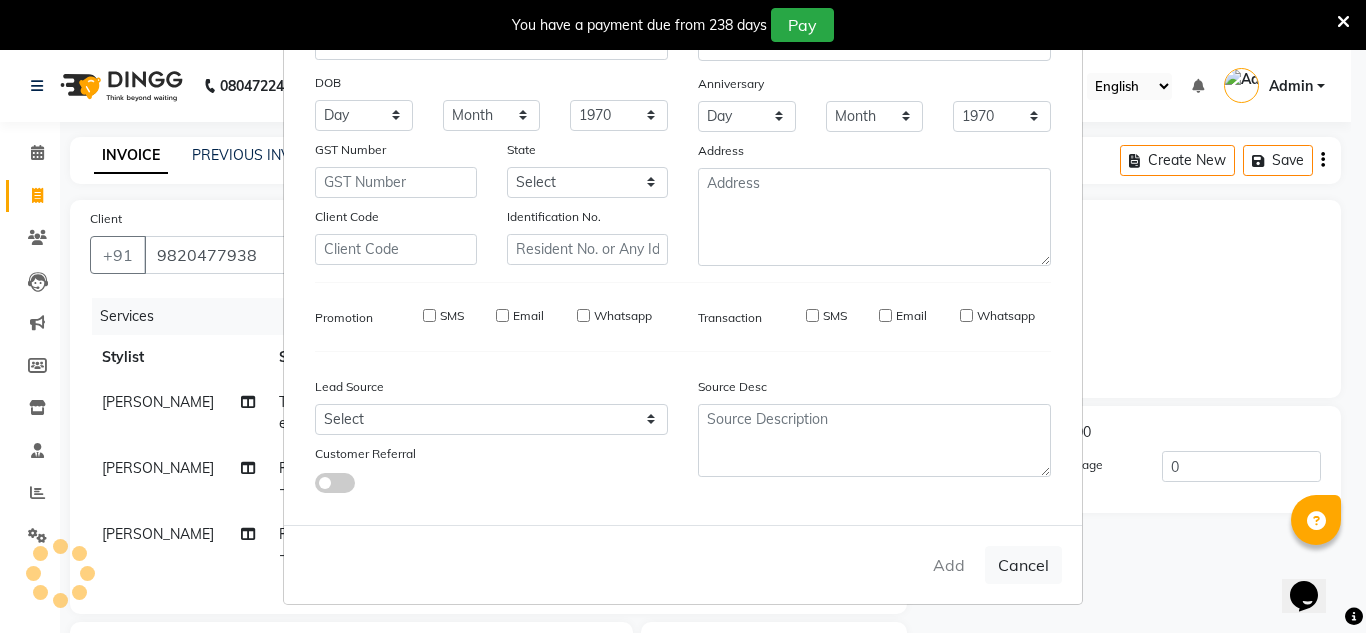 type 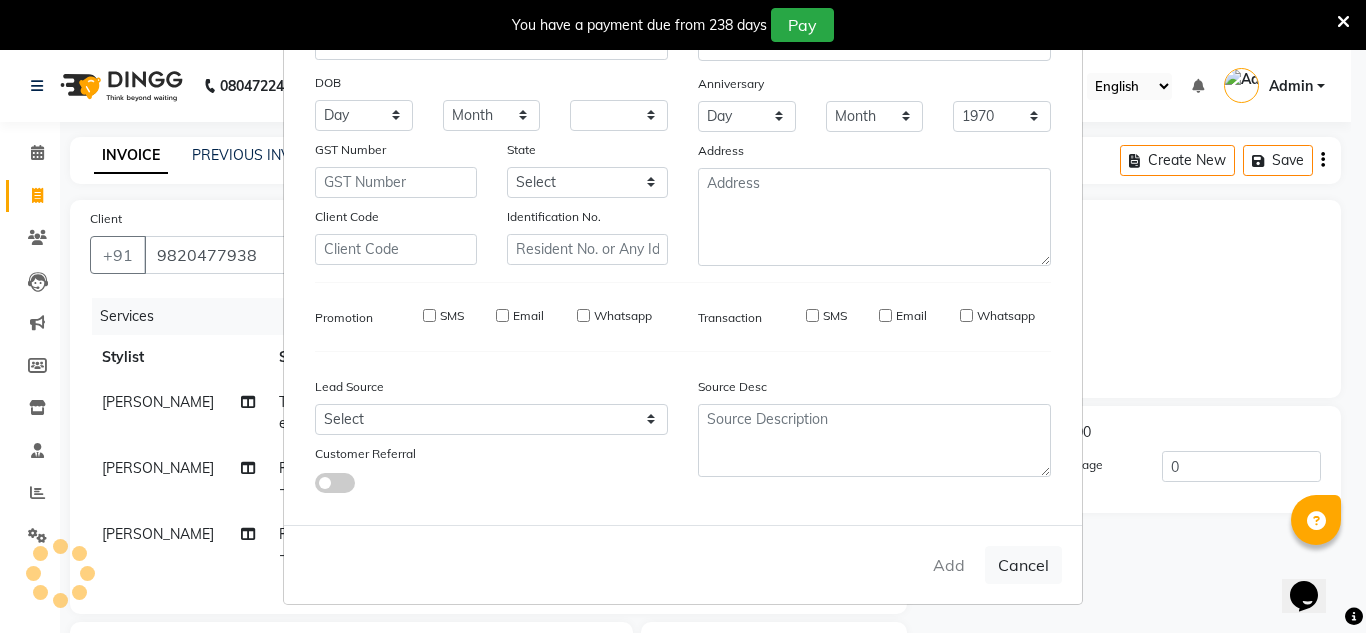 select 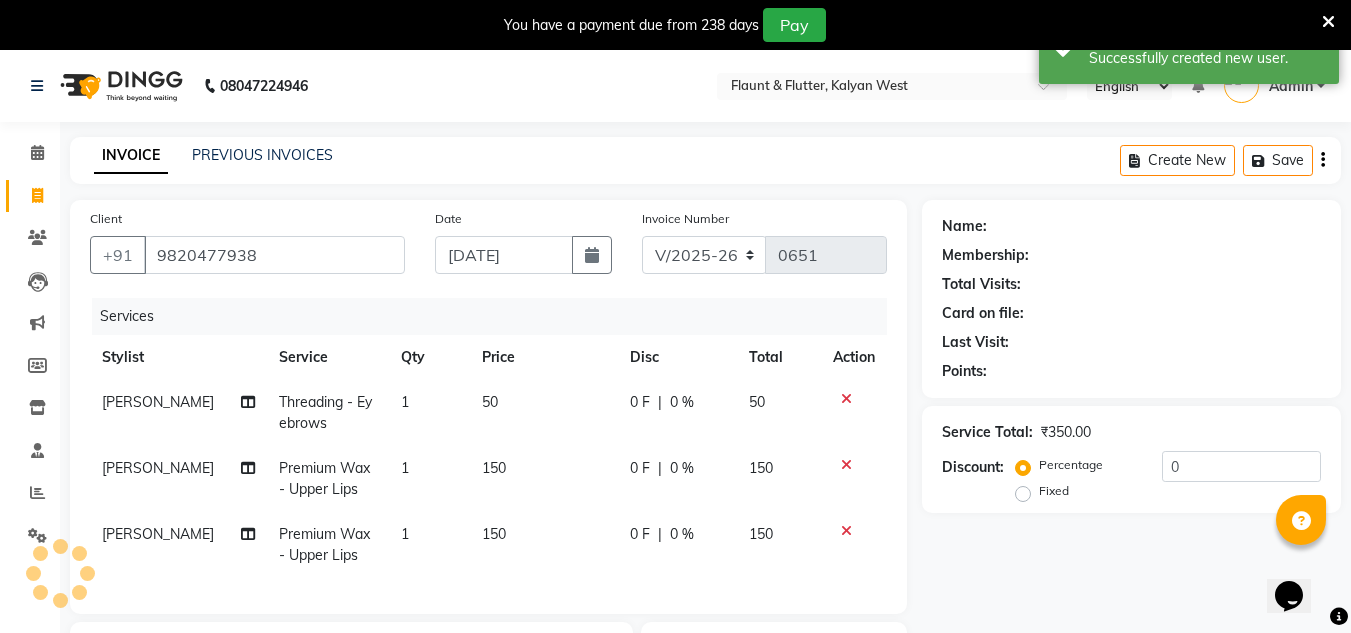 select on "1: Object" 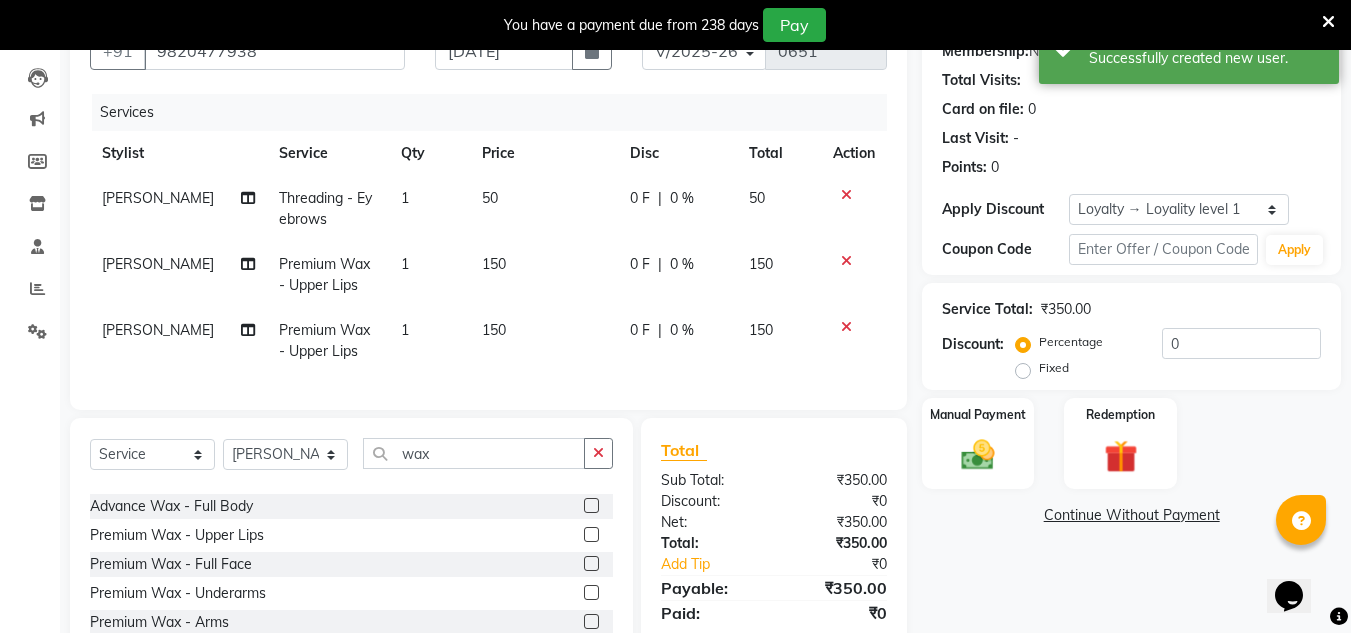 scroll, scrollTop: 329, scrollLeft: 0, axis: vertical 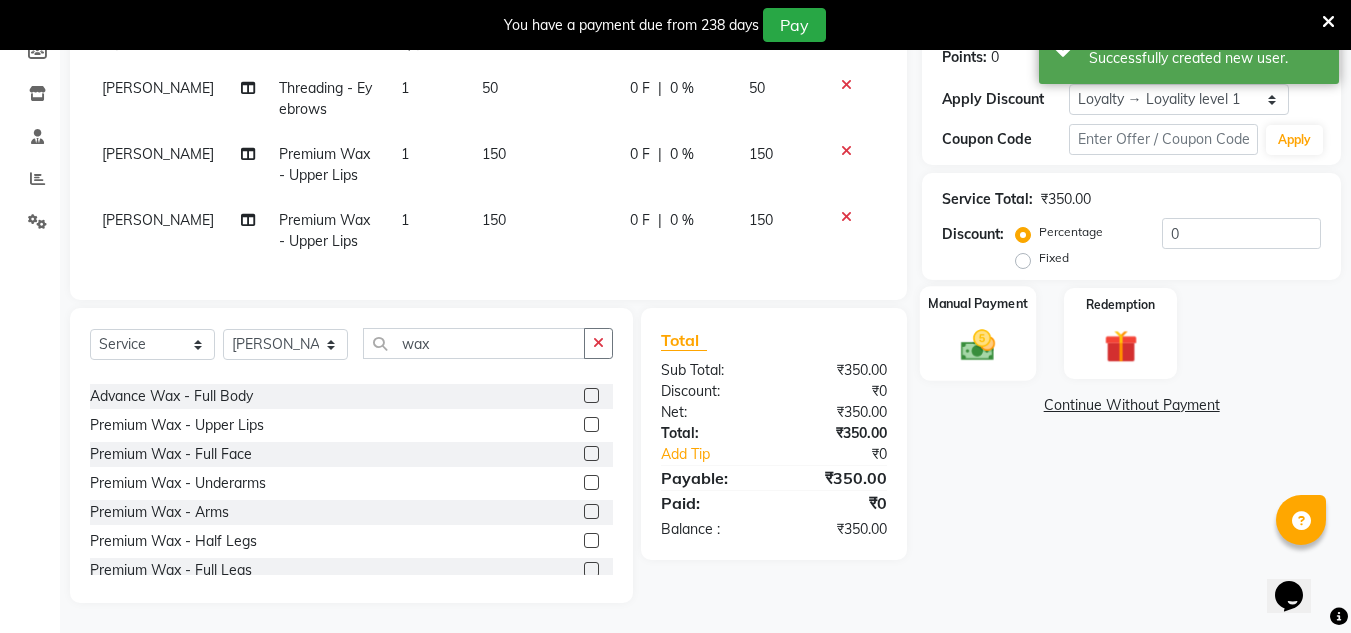 click 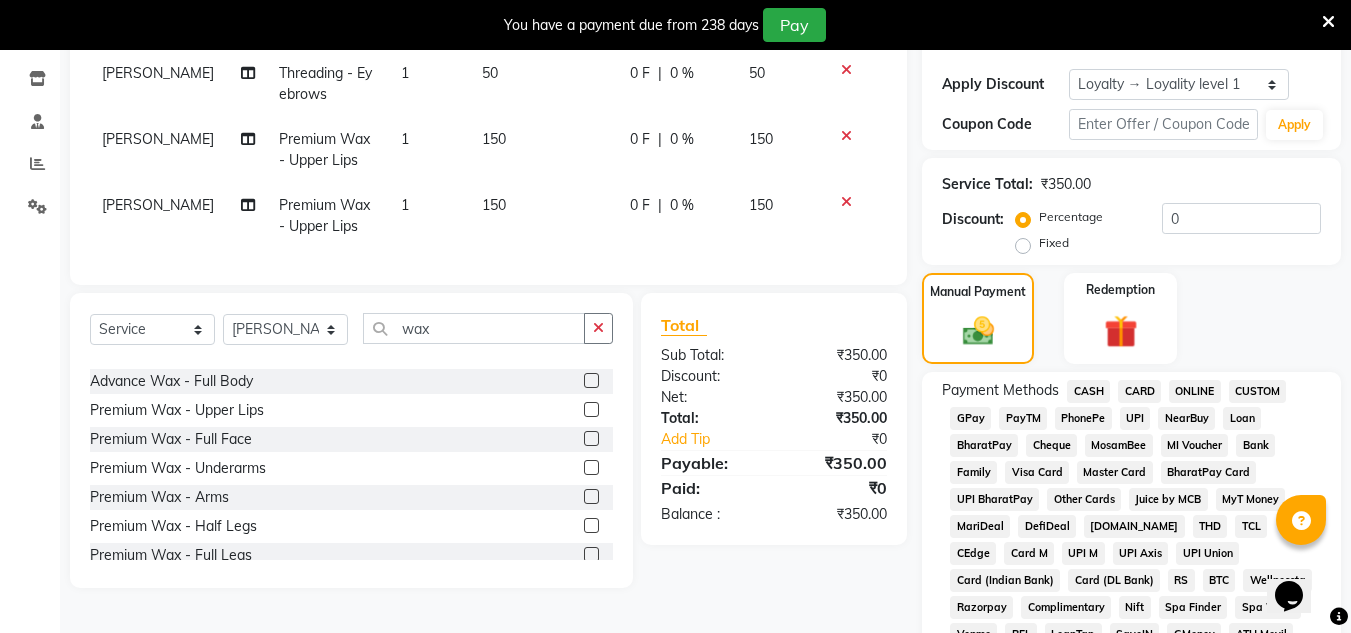 scroll, scrollTop: 0, scrollLeft: 0, axis: both 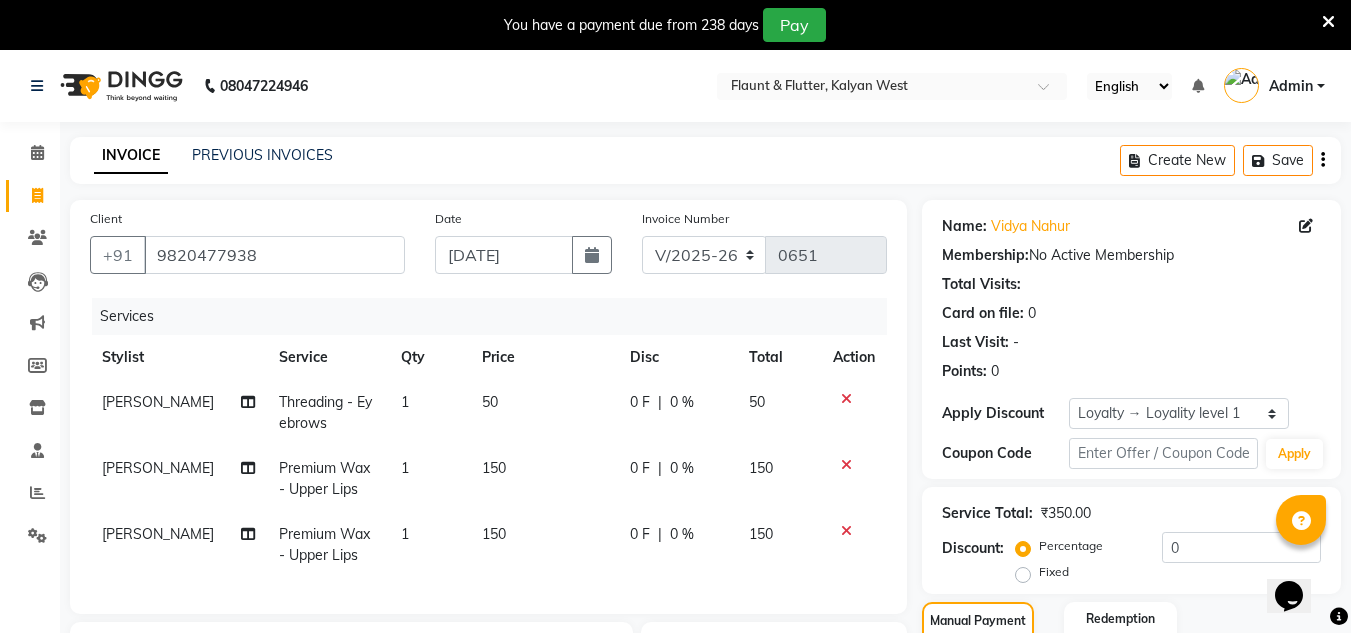click at bounding box center [1328, 22] 